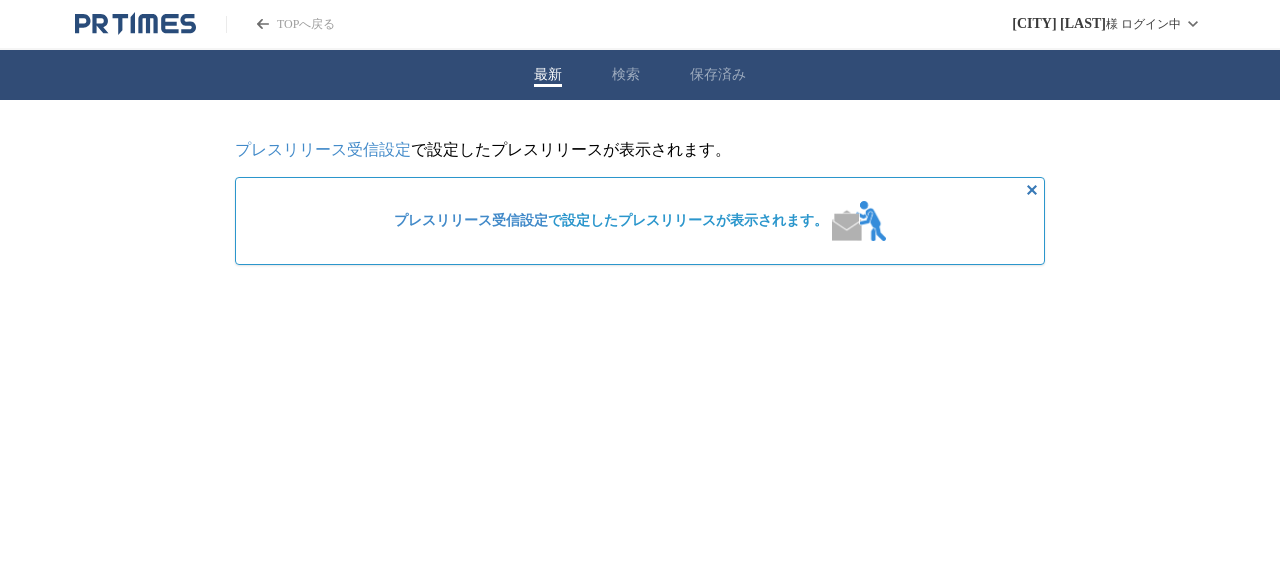 scroll, scrollTop: 0, scrollLeft: 0, axis: both 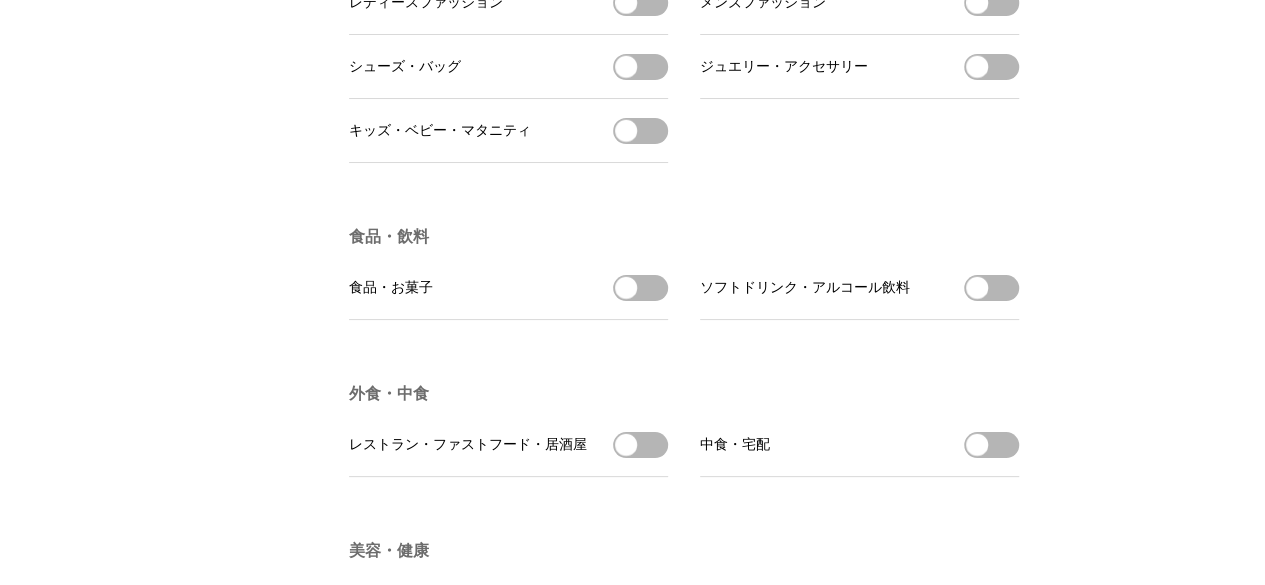 click at bounding box center [626, 288] 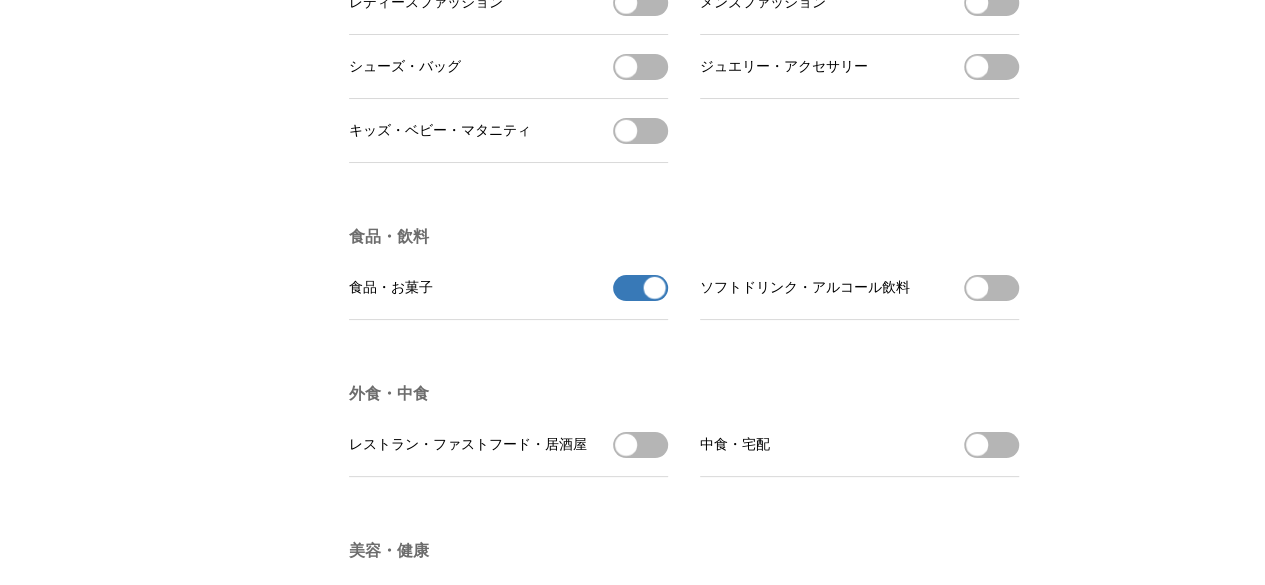 click at bounding box center [626, 445] 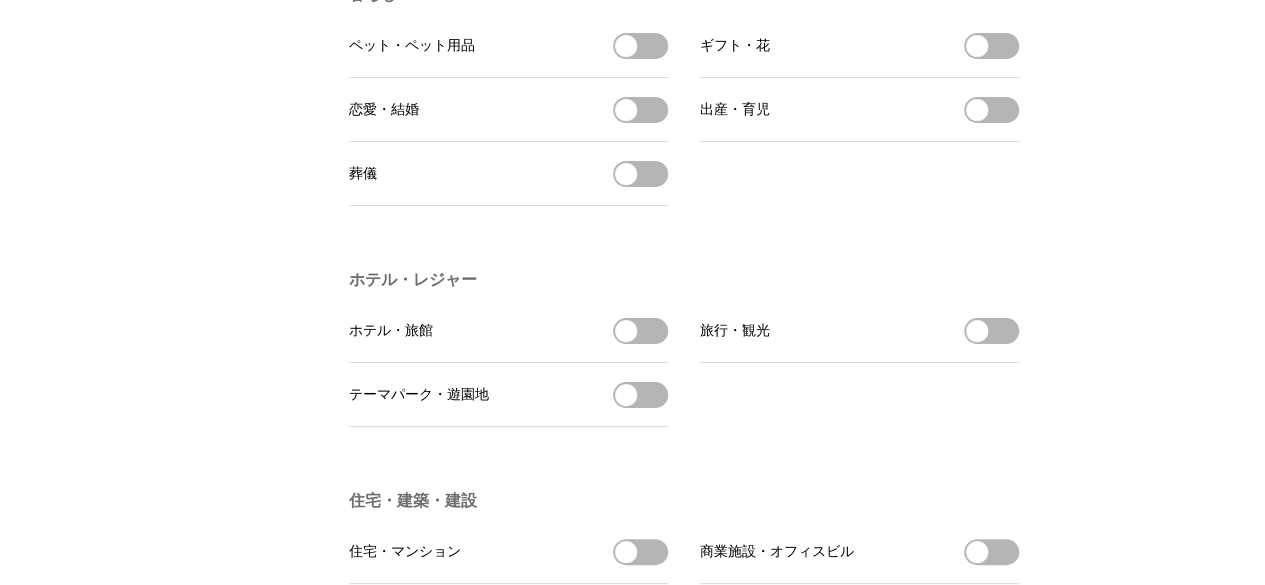 scroll, scrollTop: 3879, scrollLeft: 0, axis: vertical 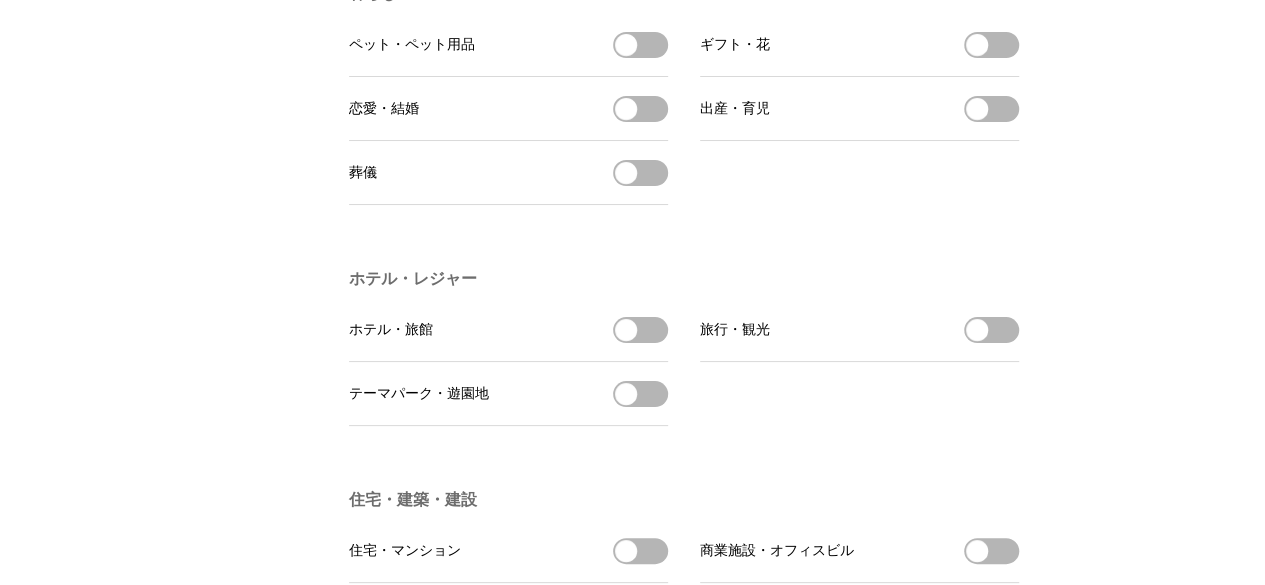 click on "旅行・観光を受信する" at bounding box center (991, 330) 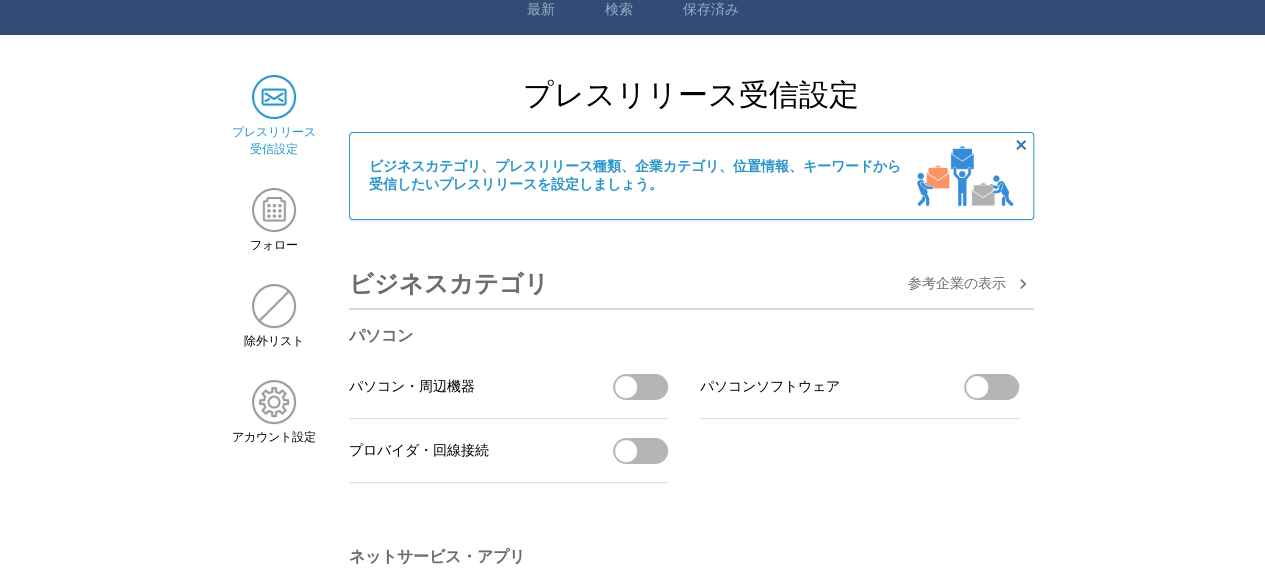 scroll, scrollTop: 0, scrollLeft: 0, axis: both 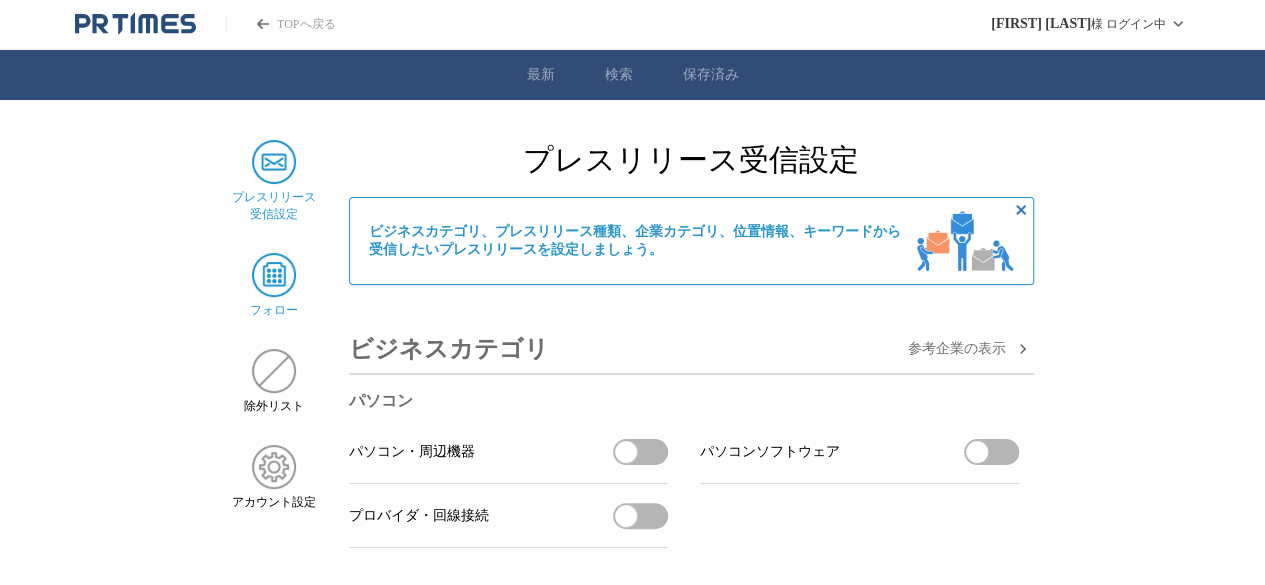 click at bounding box center [274, 275] 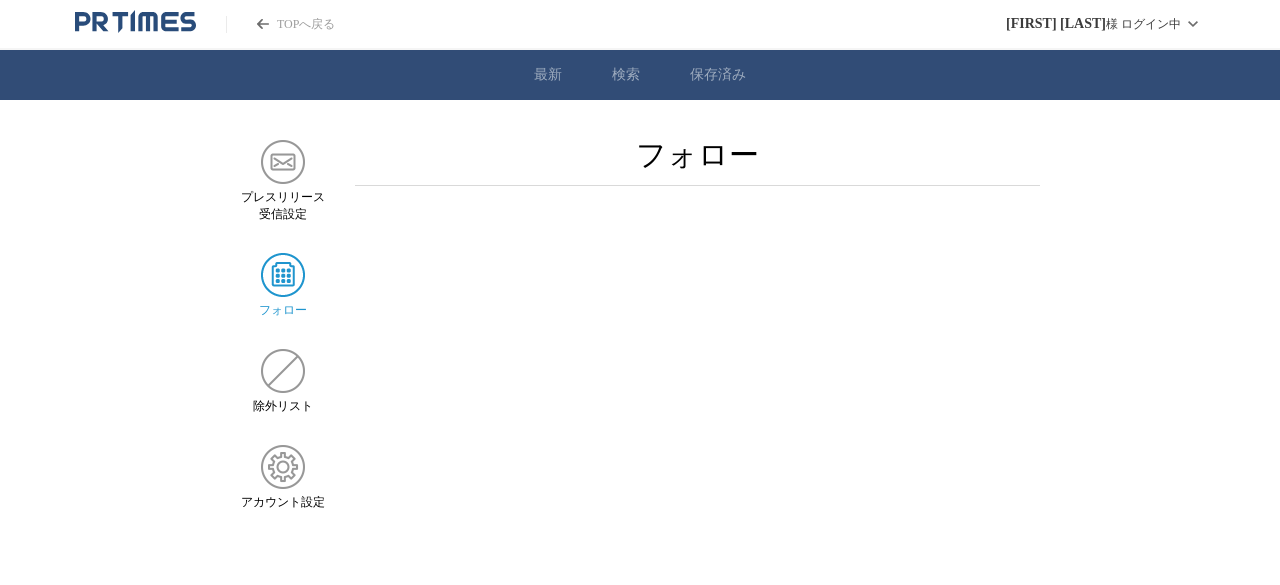 scroll, scrollTop: 0, scrollLeft: 0, axis: both 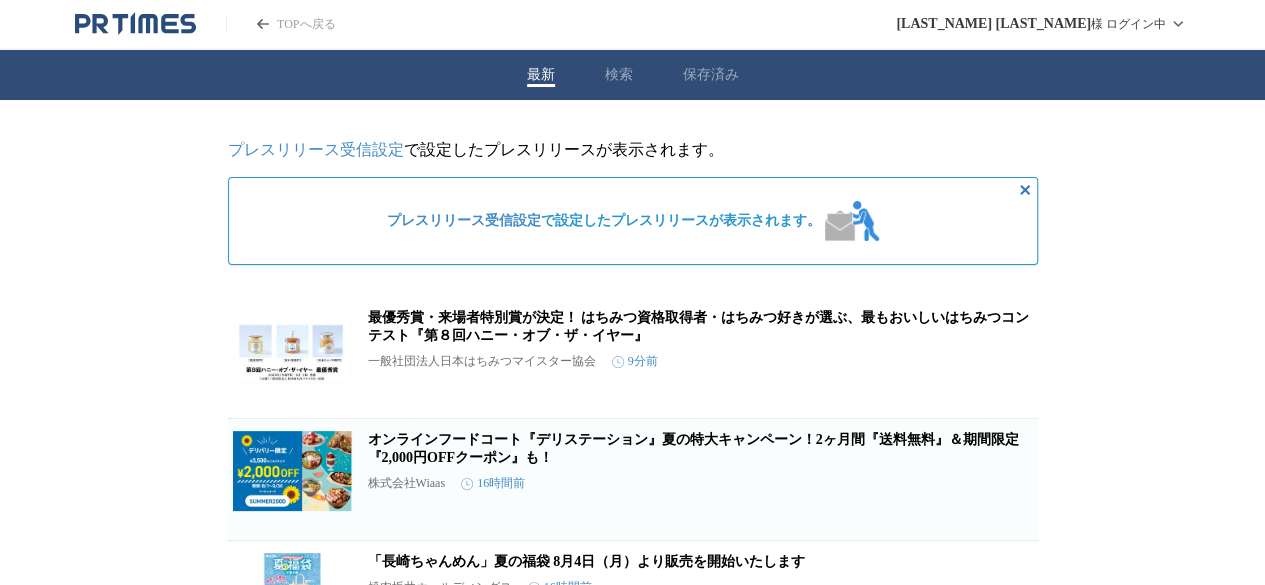 click on "プレスリリース受信設定" at bounding box center [464, 220] 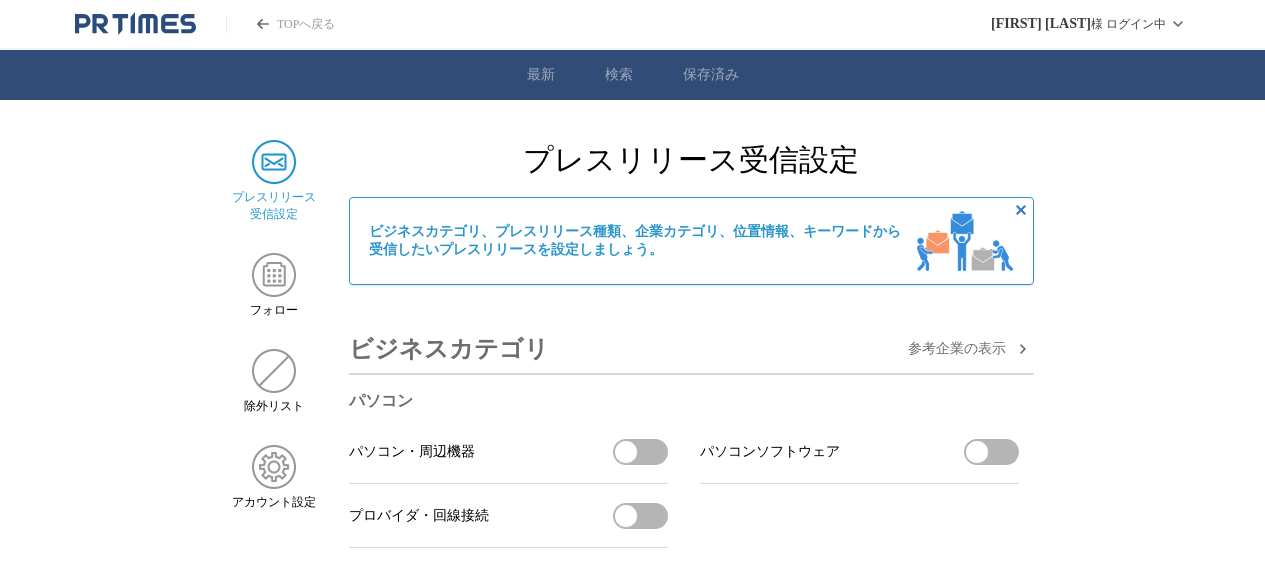 scroll, scrollTop: 0, scrollLeft: 0, axis: both 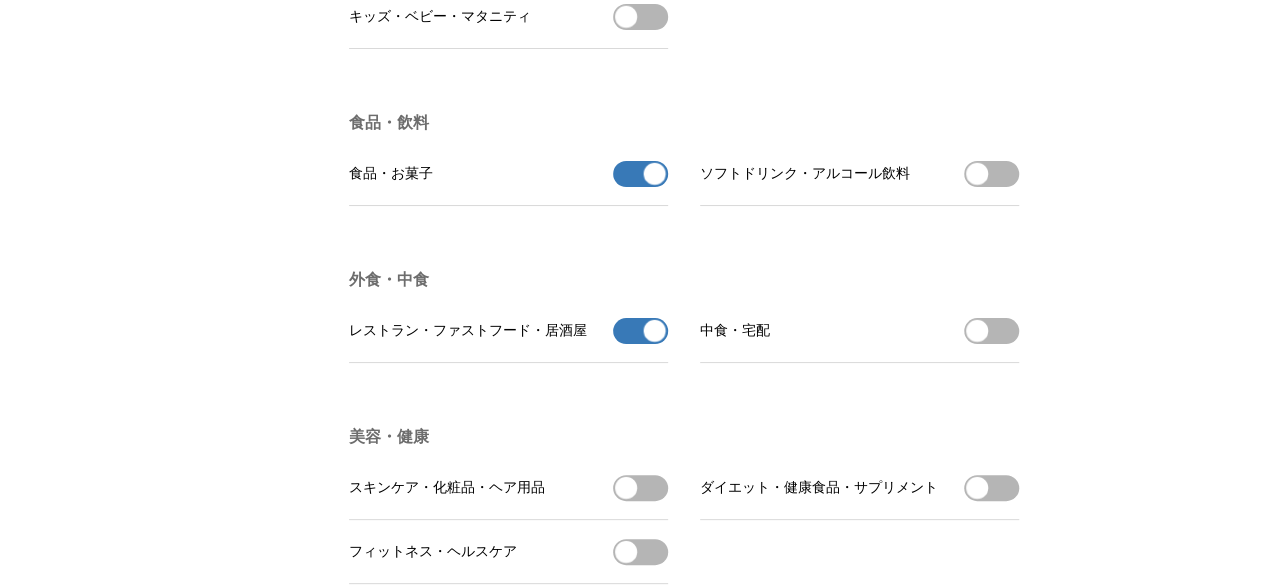 click on "食品・お菓子の受信を解除" at bounding box center [640, 174] 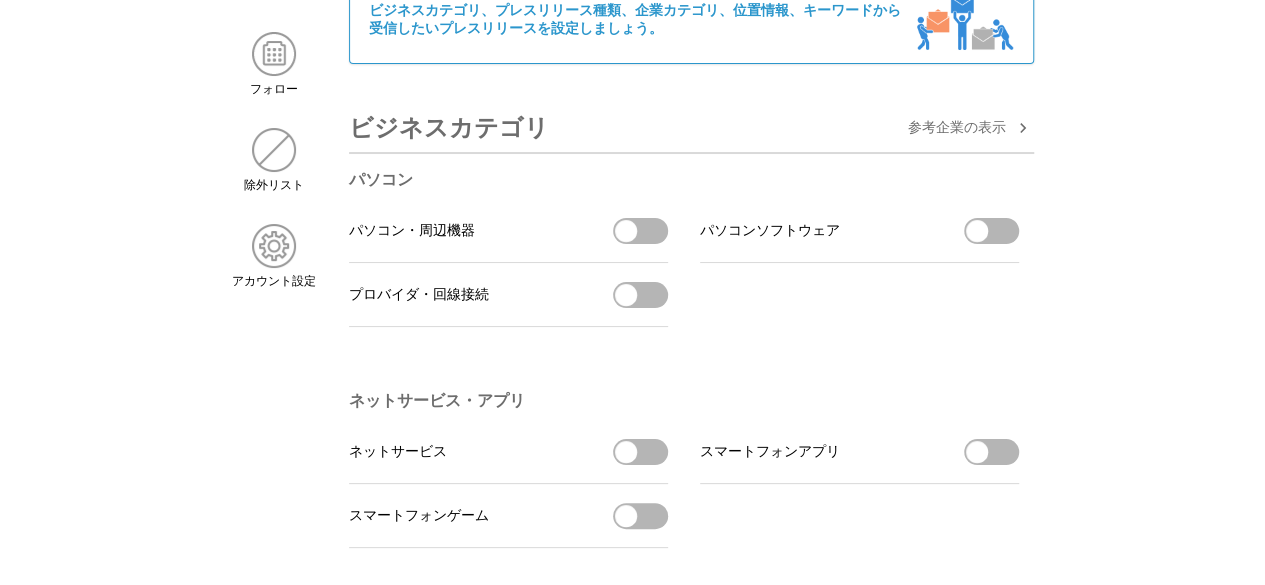 scroll, scrollTop: 0, scrollLeft: 0, axis: both 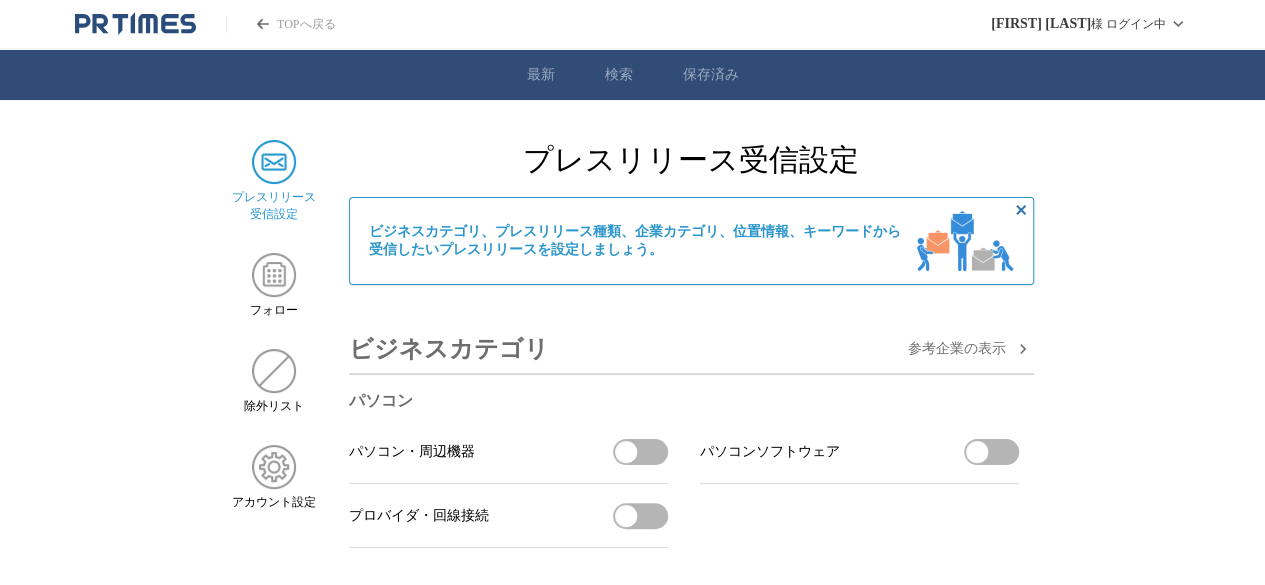 click on "最新" at bounding box center [541, 75] 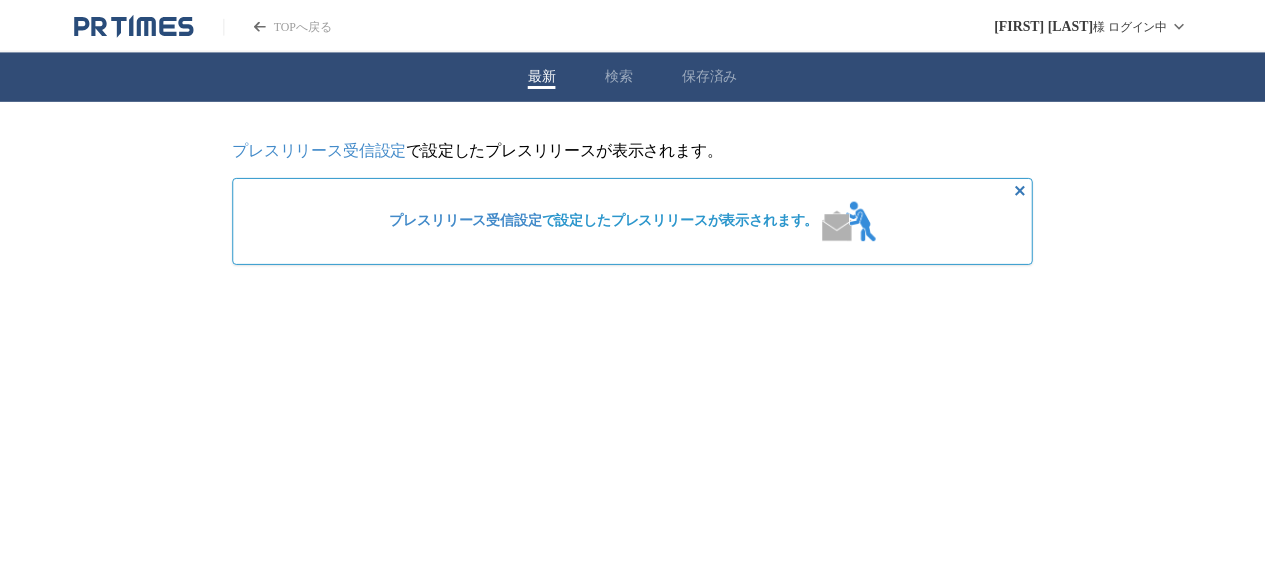 scroll, scrollTop: 0, scrollLeft: 0, axis: both 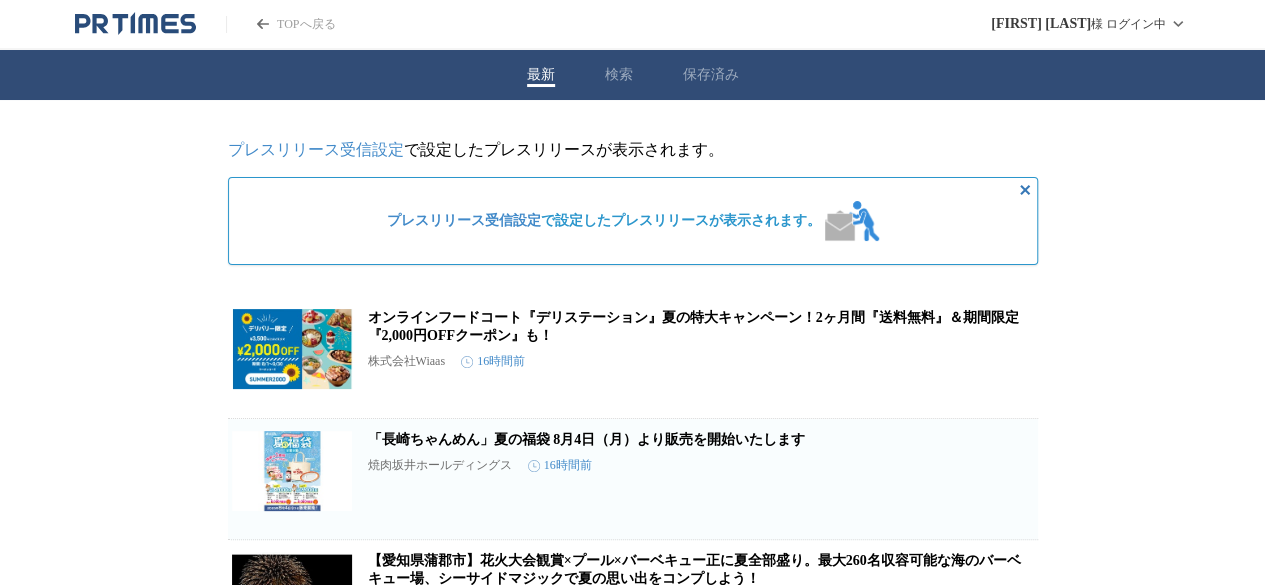 click on "プレスリリース受信設定" at bounding box center [464, 220] 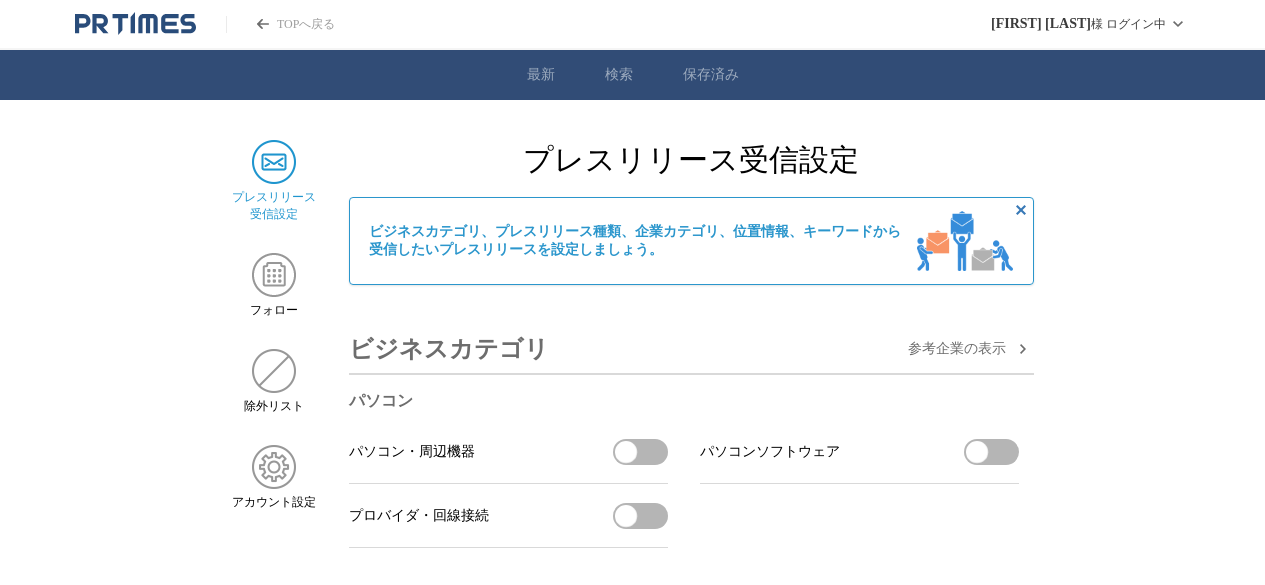 scroll, scrollTop: 0, scrollLeft: 0, axis: both 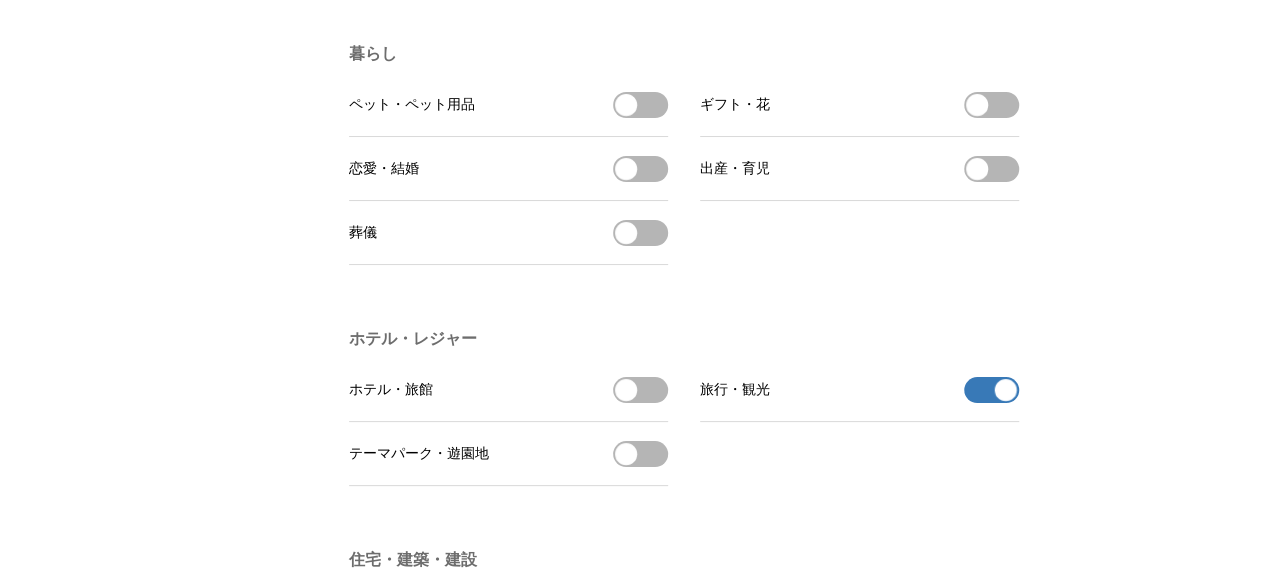 click on "旅行・観光の受信を解除" at bounding box center [991, 390] 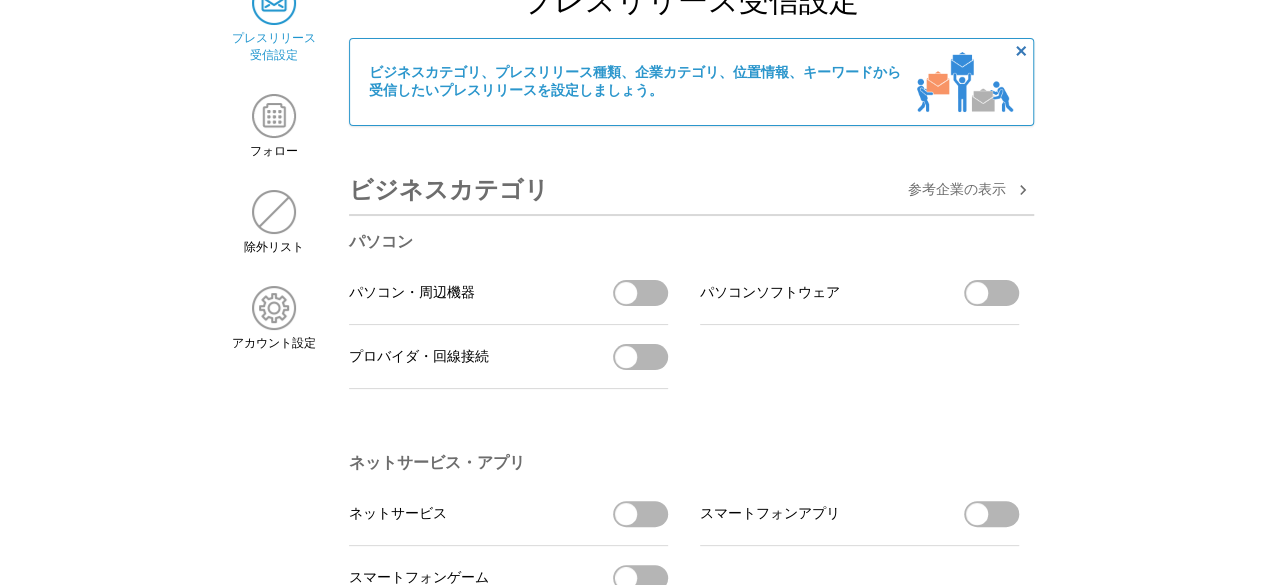 scroll, scrollTop: 0, scrollLeft: 0, axis: both 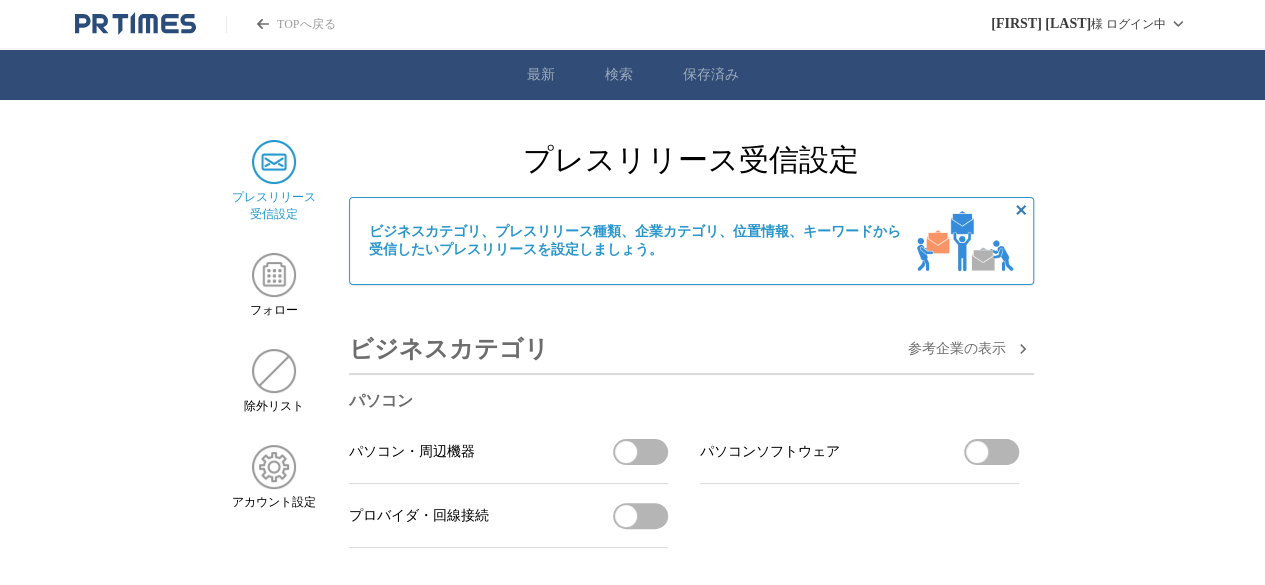 click on "最新" at bounding box center (541, 75) 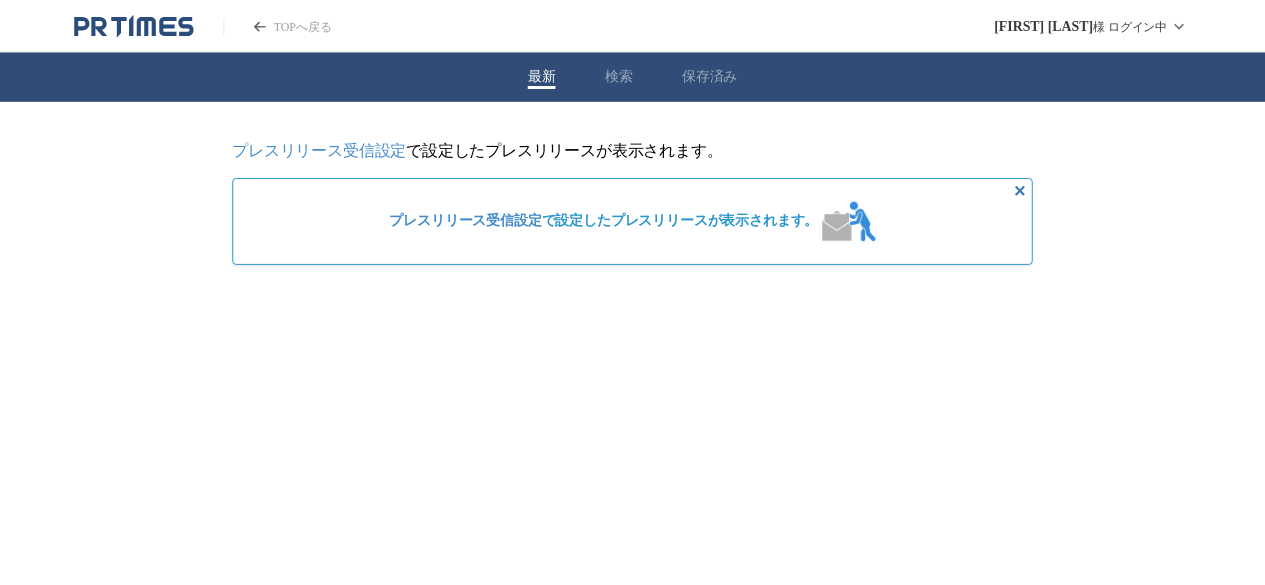 scroll, scrollTop: 0, scrollLeft: 0, axis: both 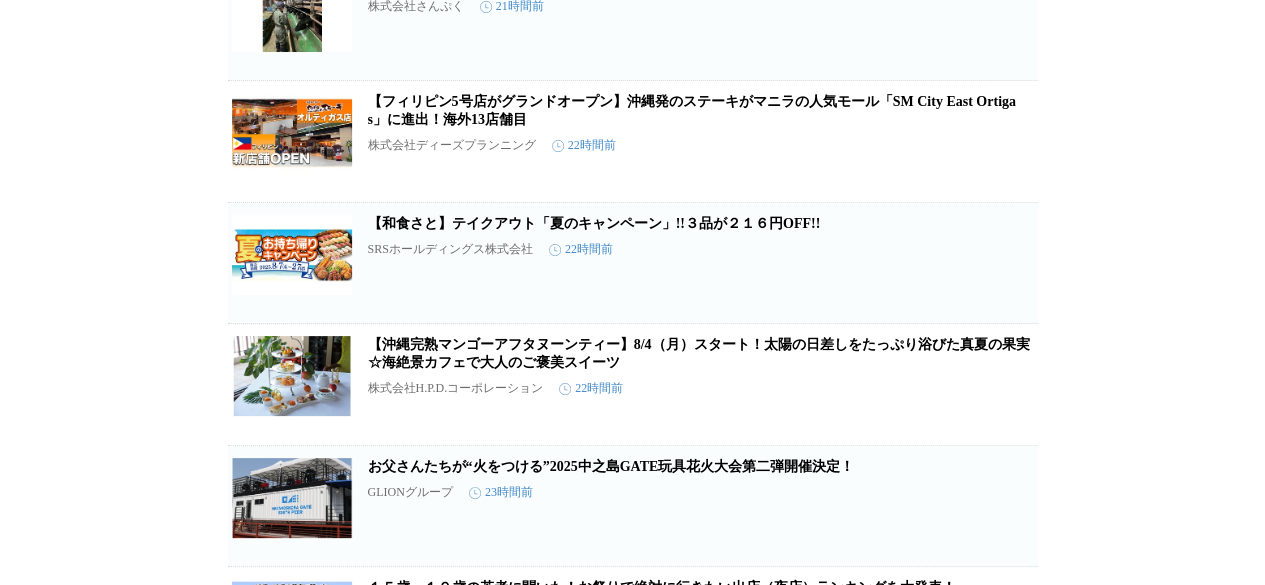 click on "【フィリピン5号店がグランドオープン】沖縄発のステーキがマニラの人気モール「SM City East Ortigas」に進出！海外13店舗目" at bounding box center [692, 110] 